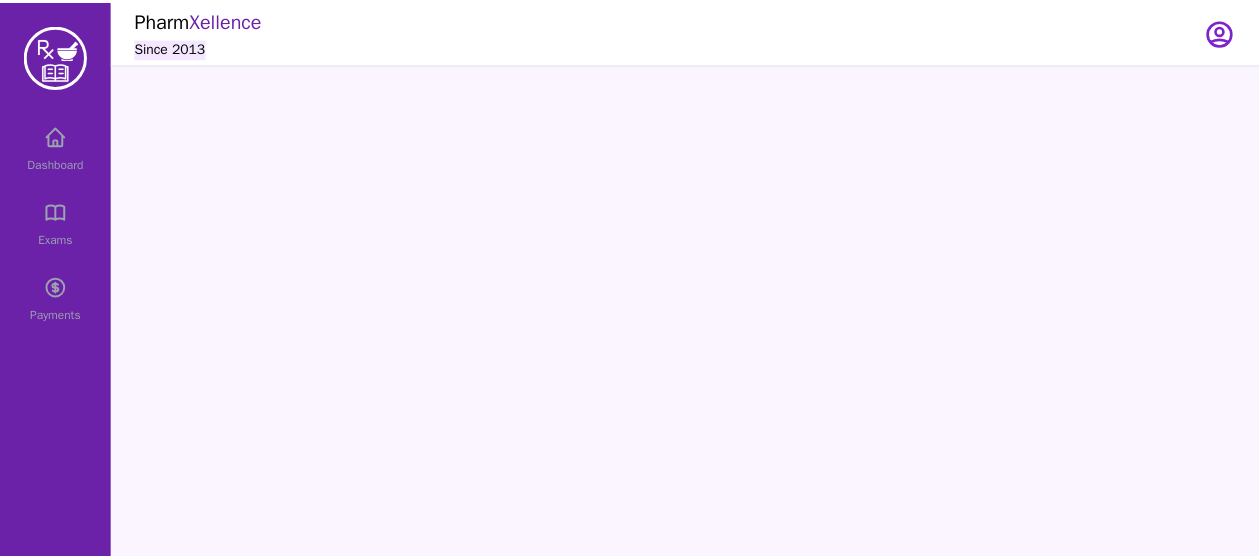 scroll, scrollTop: 0, scrollLeft: 0, axis: both 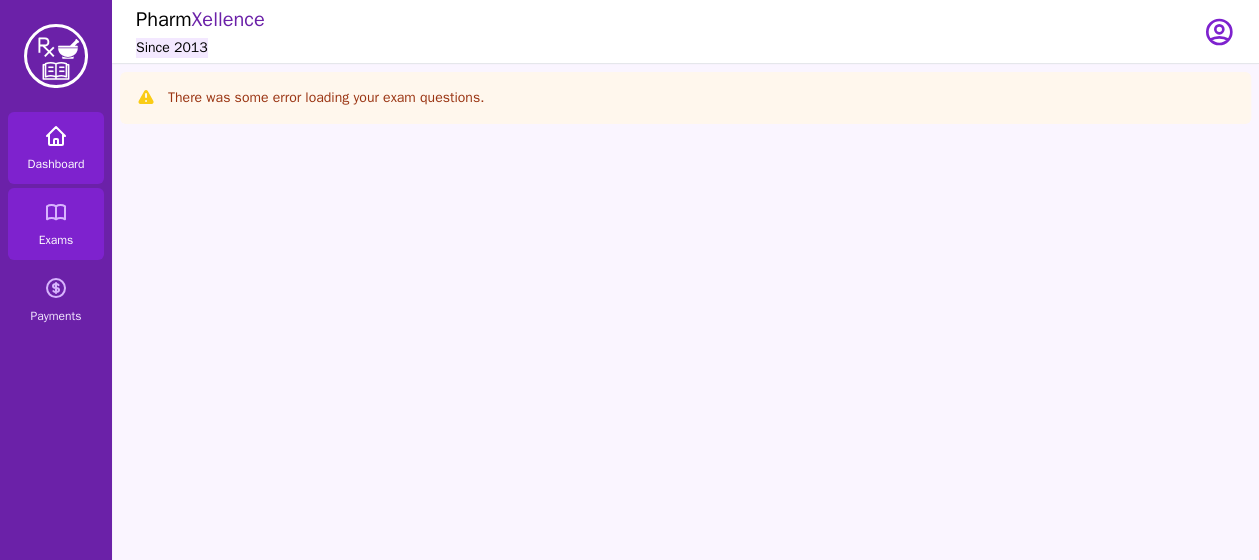 click on "Dashboard" at bounding box center [56, 164] 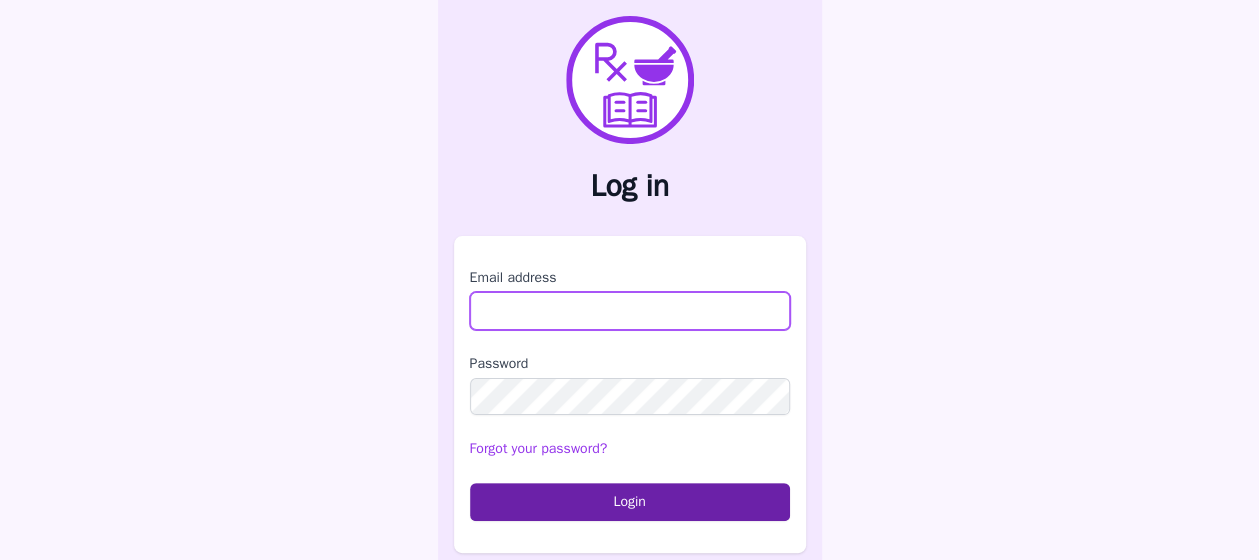 type on "**********" 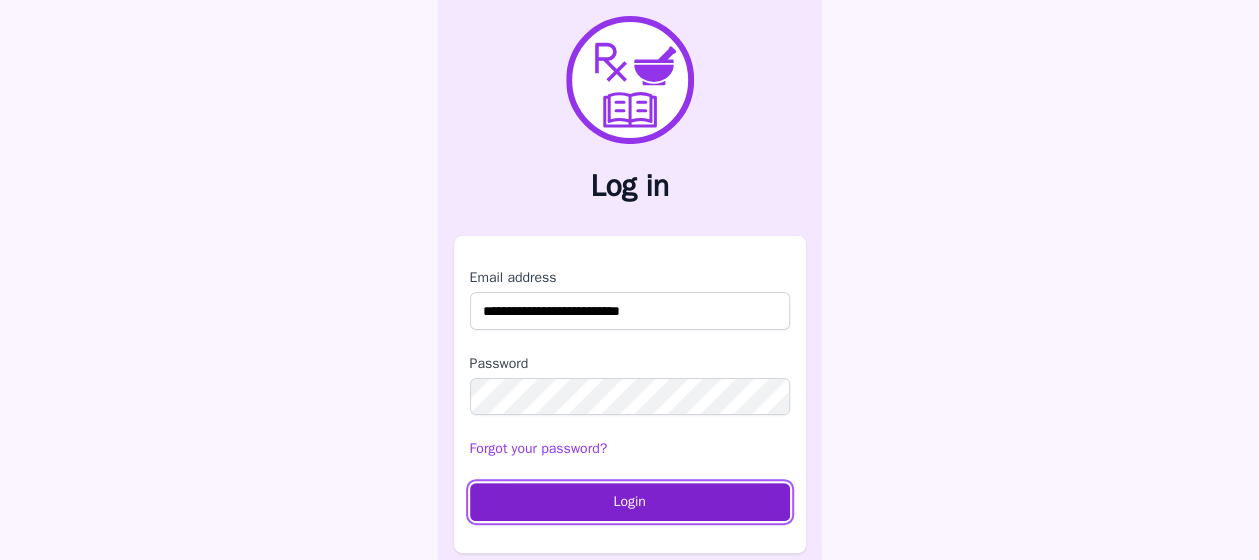 click on "Login" at bounding box center [630, 502] 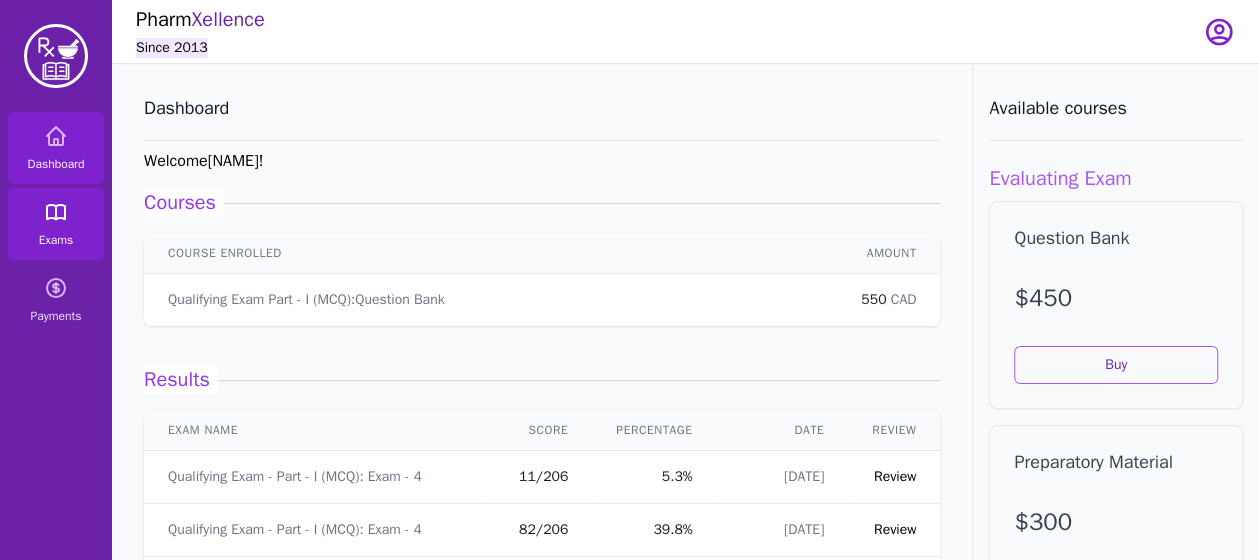 click on "Exams" at bounding box center (56, 224) 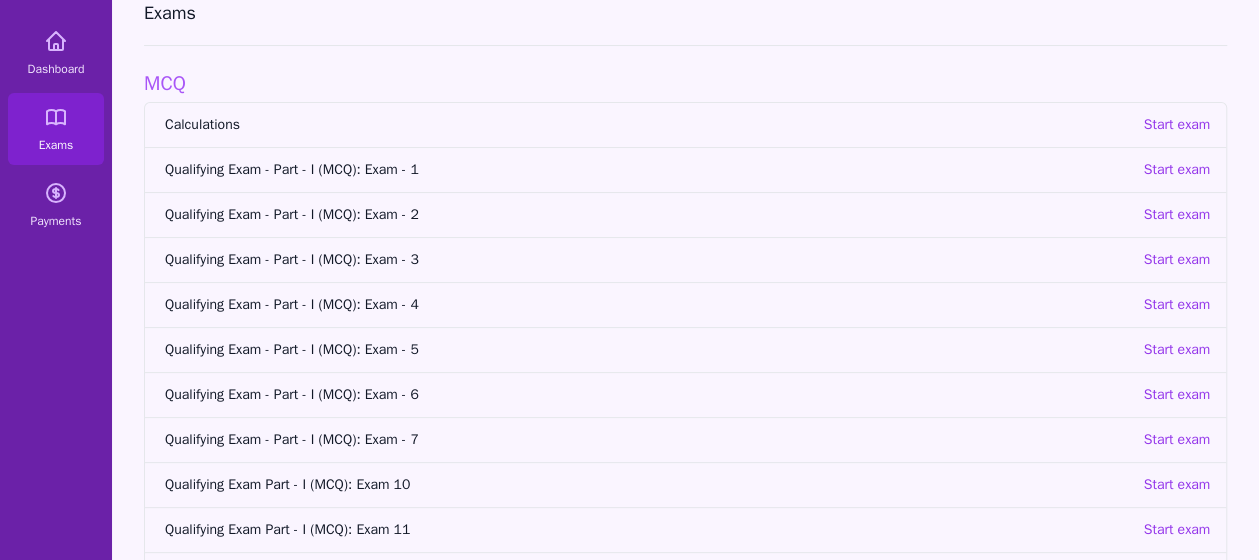 scroll, scrollTop: 0, scrollLeft: 0, axis: both 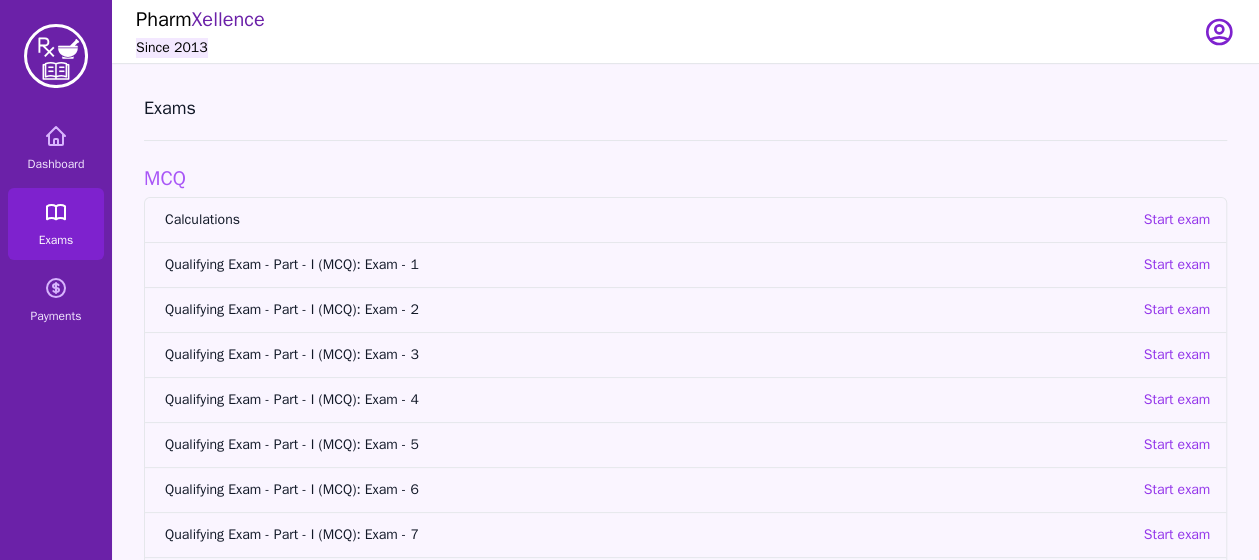 click on "Exams" at bounding box center (56, 224) 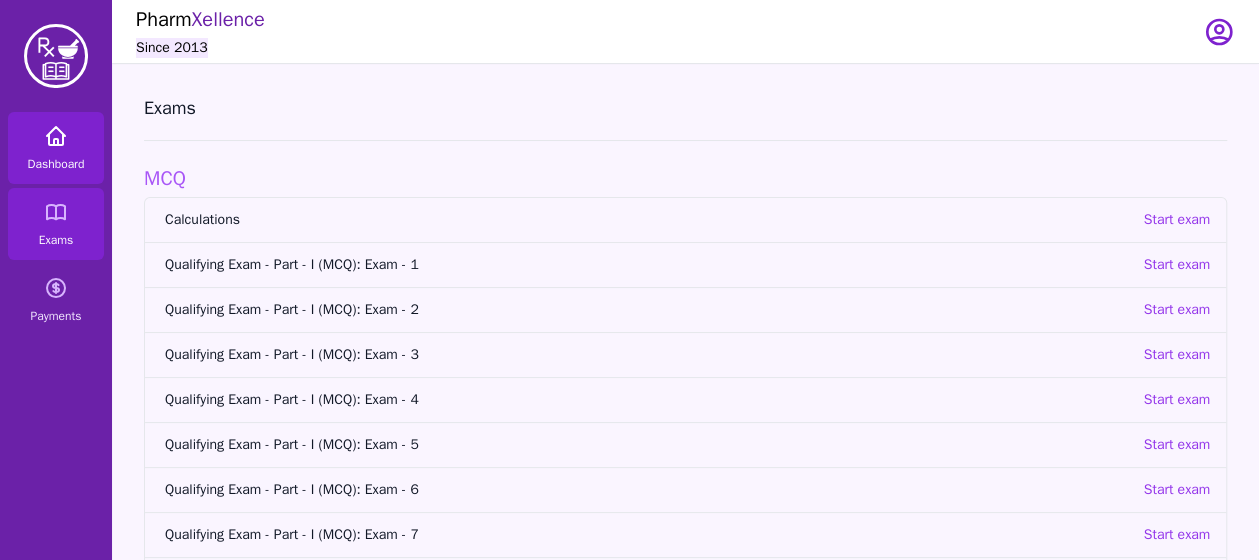click on "Dashboard" at bounding box center (56, 148) 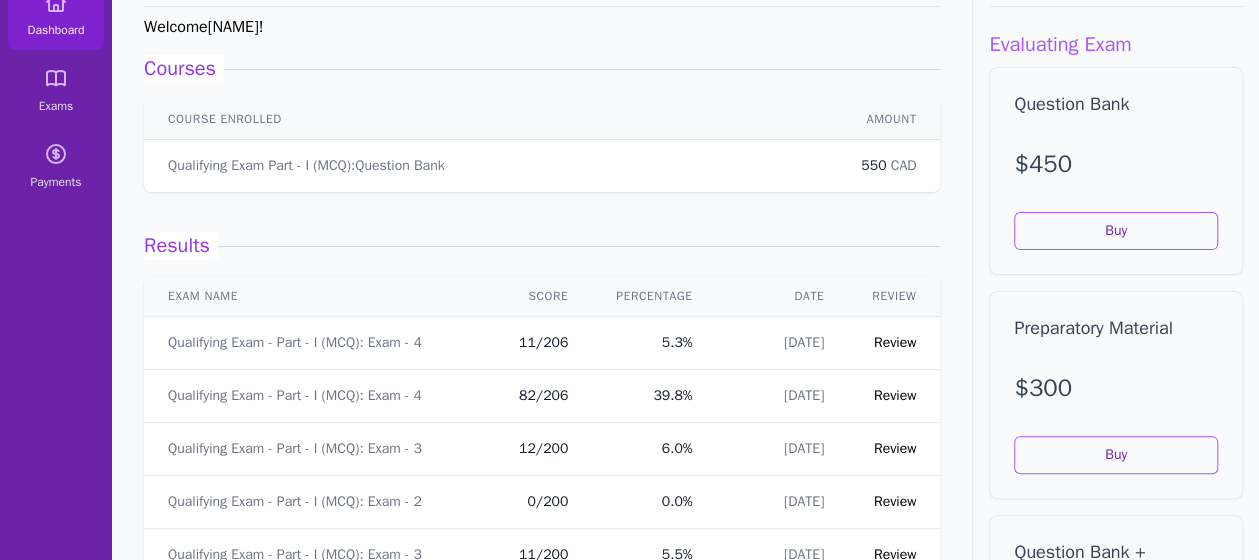 scroll, scrollTop: 135, scrollLeft: 0, axis: vertical 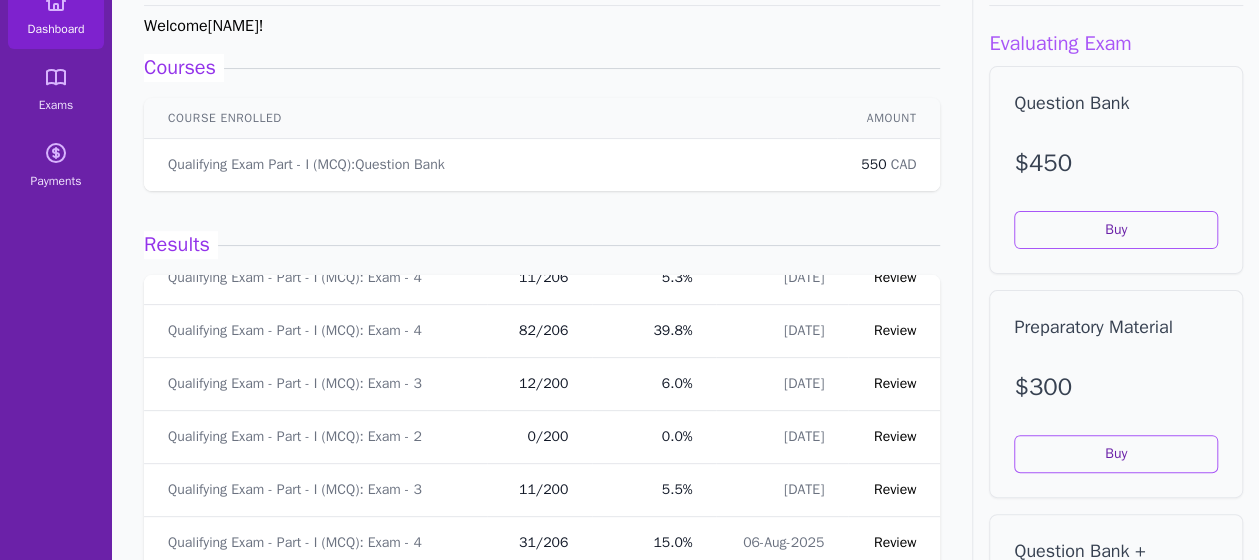 click on "Review" at bounding box center (895, 383) 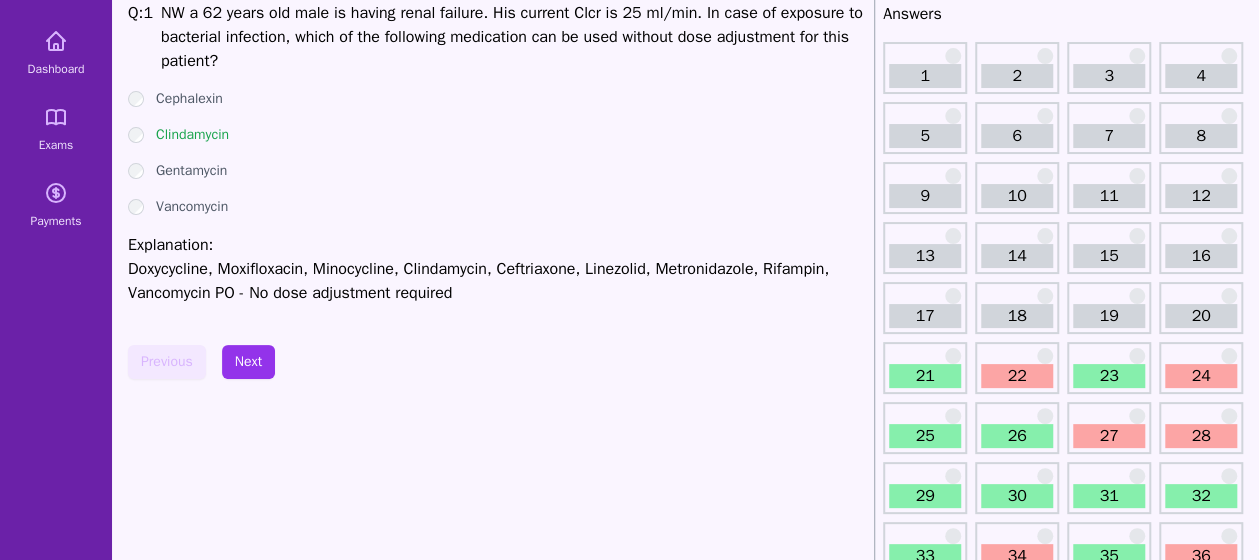 scroll, scrollTop: 94, scrollLeft: 0, axis: vertical 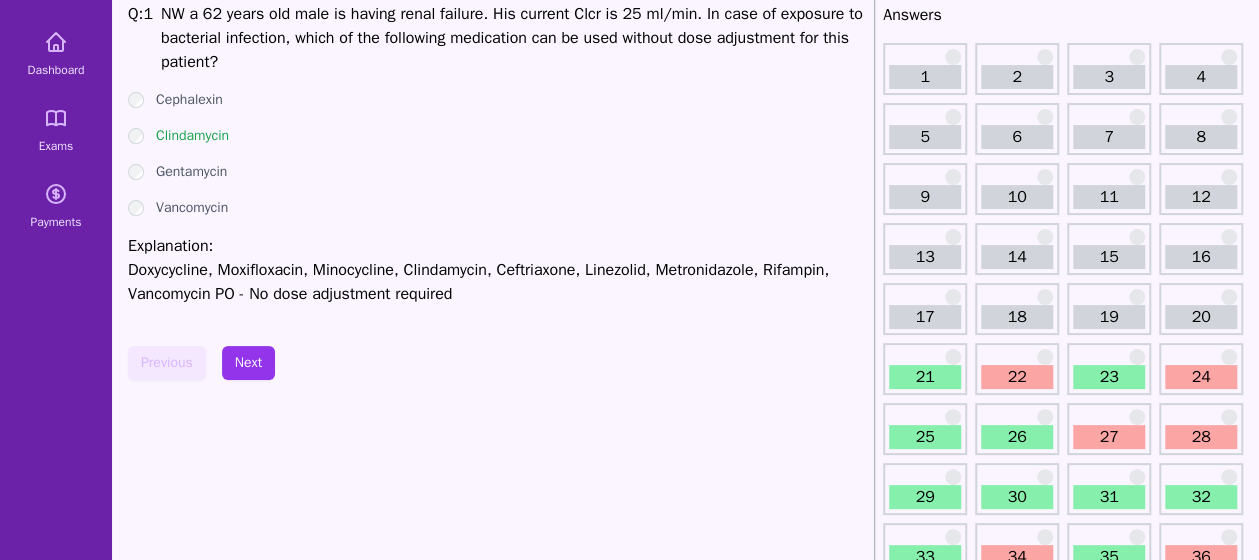 click on "22" at bounding box center (1017, 377) 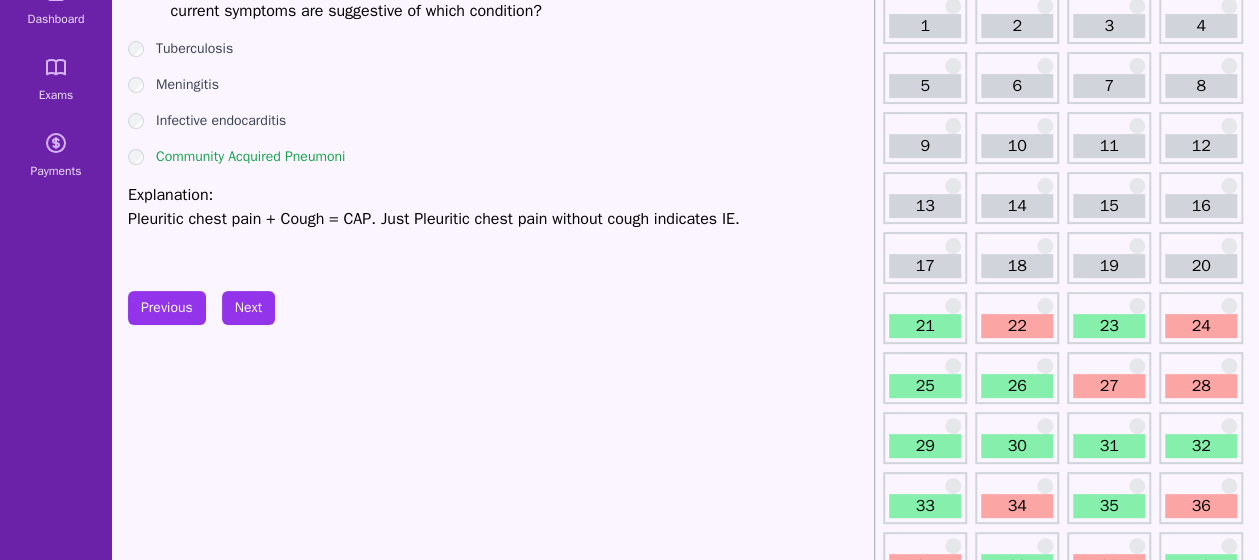 scroll, scrollTop: 146, scrollLeft: 0, axis: vertical 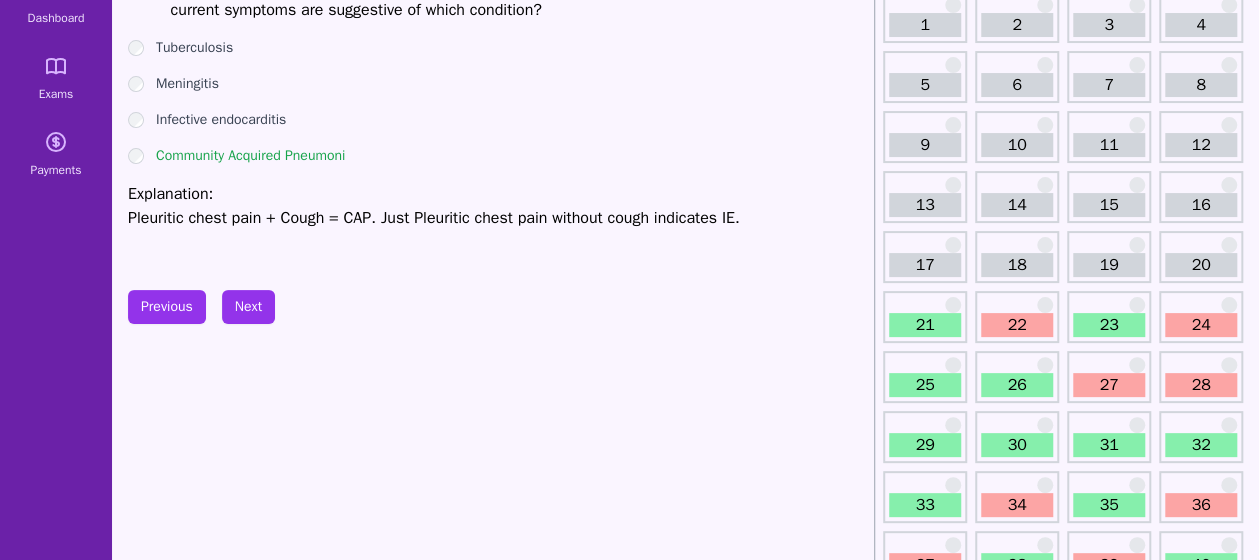 click on "24" at bounding box center [1201, 317] 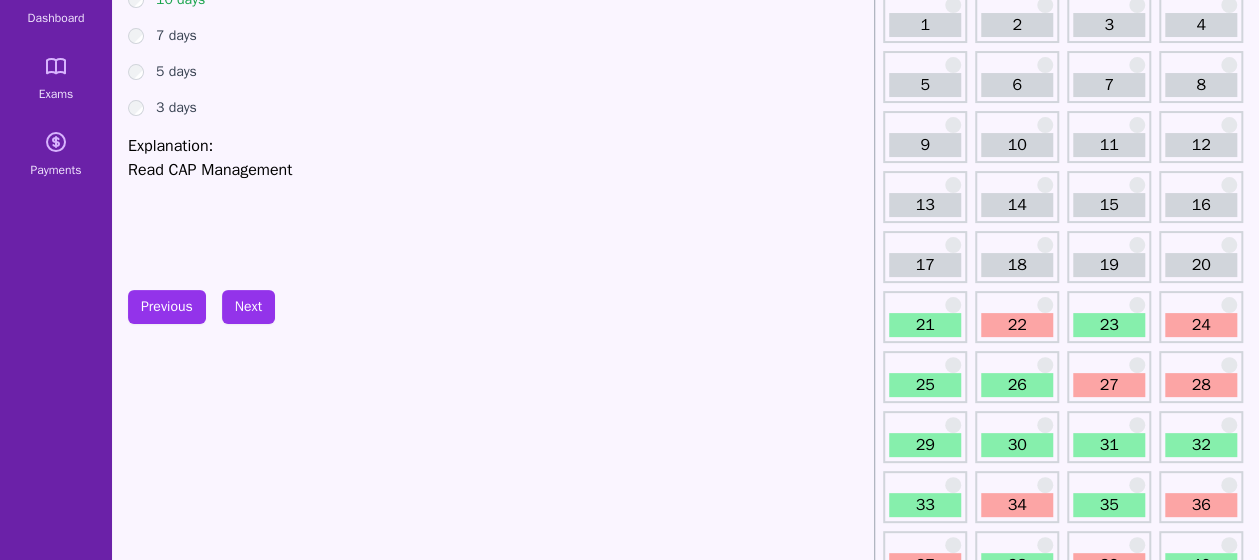 click on "27" at bounding box center [1109, 385] 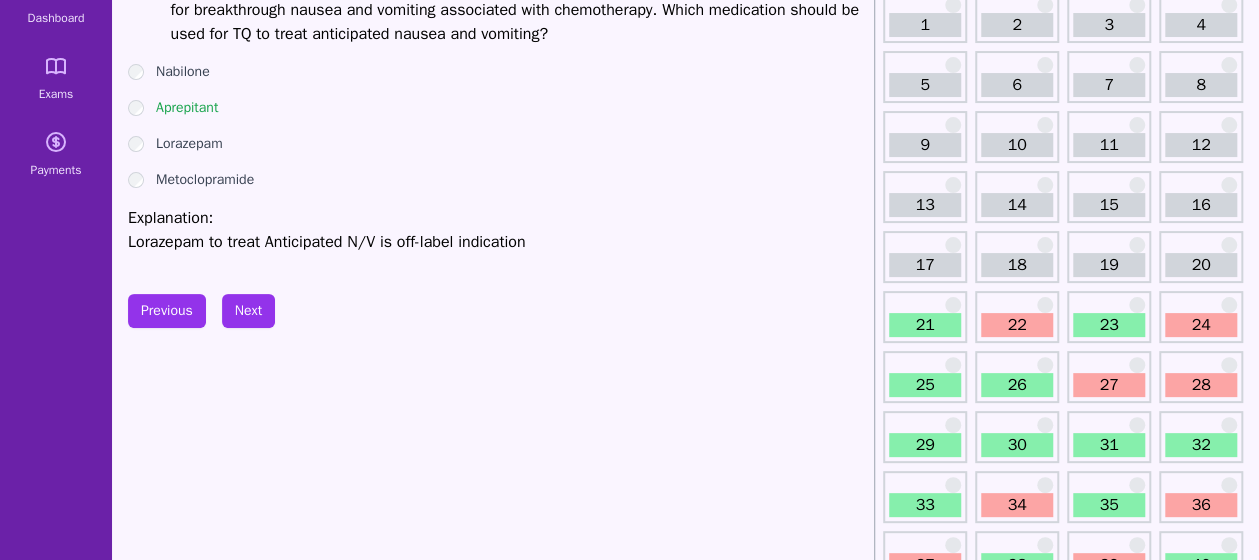 click on "28" at bounding box center [1201, 385] 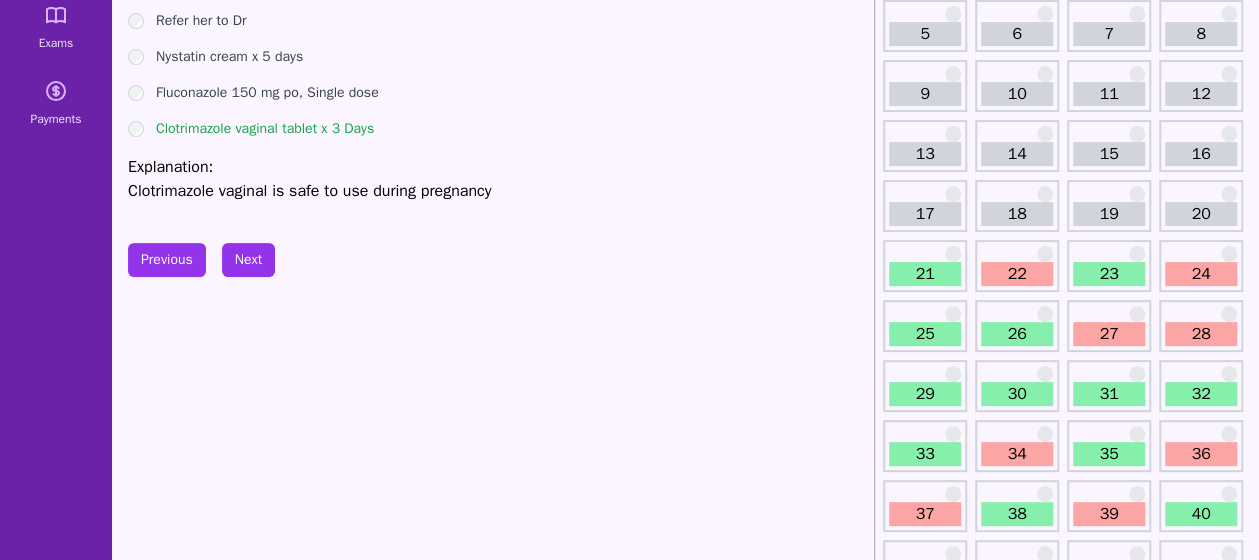 scroll, scrollTop: 201, scrollLeft: 0, axis: vertical 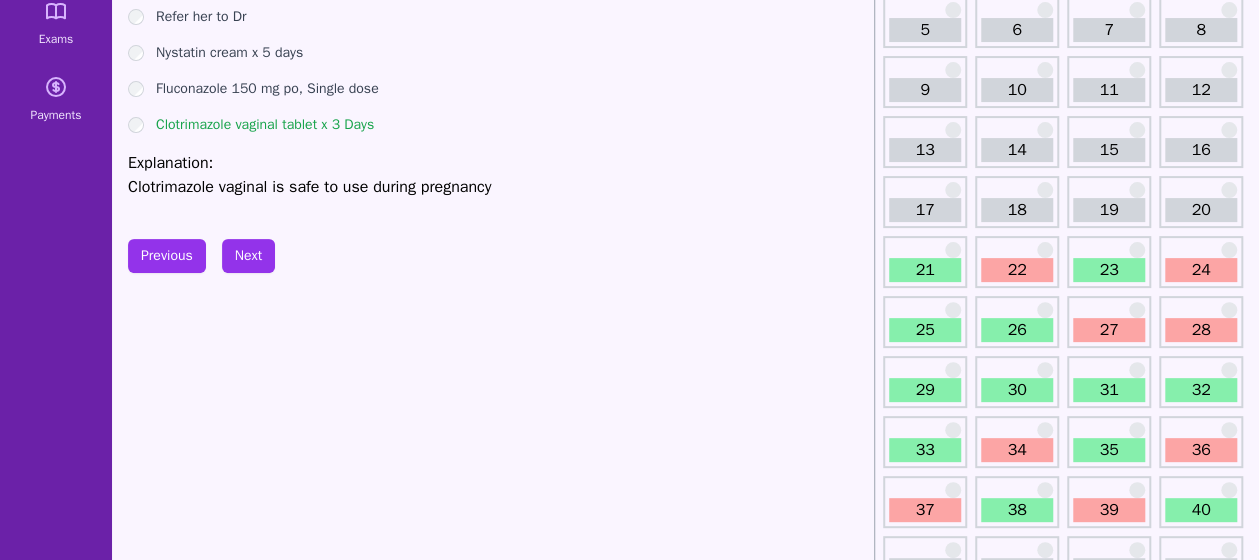 click on "34" at bounding box center [1017, 450] 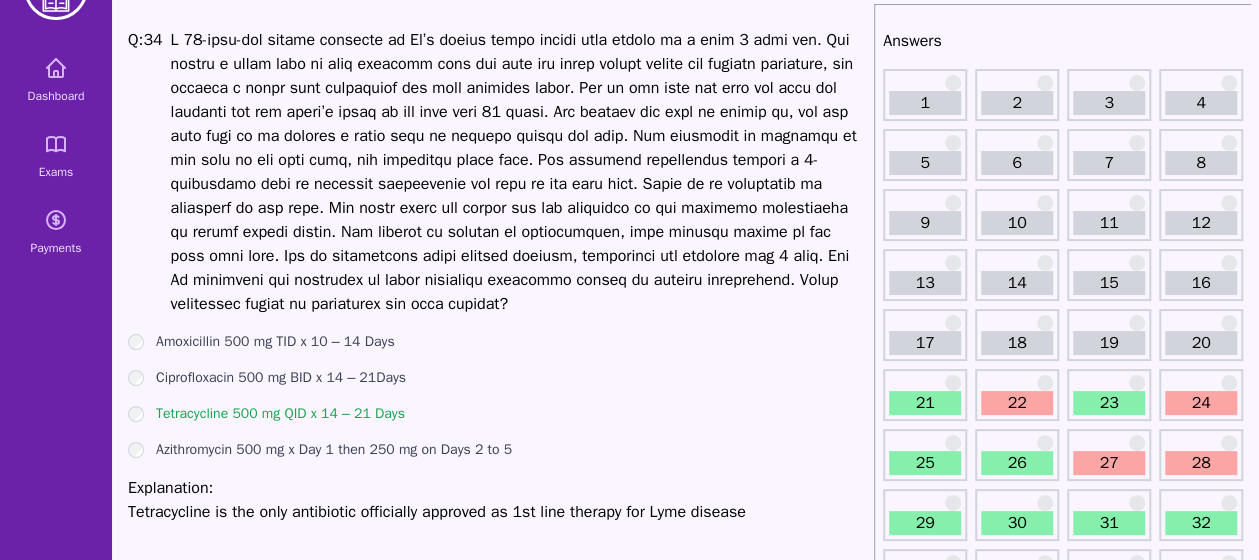 scroll, scrollTop: 0, scrollLeft: 0, axis: both 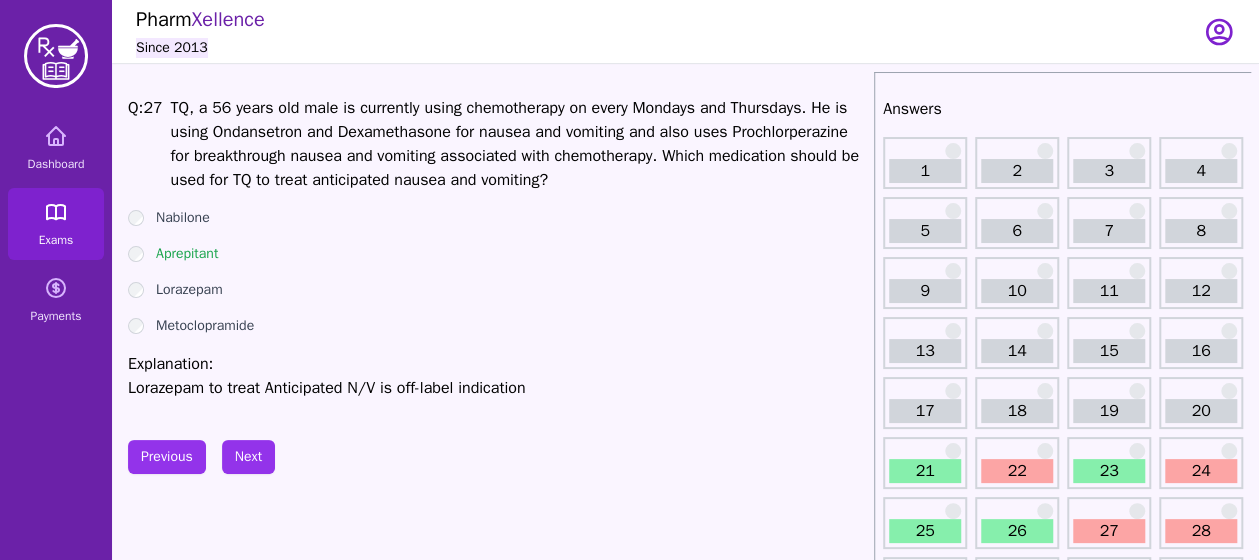 click 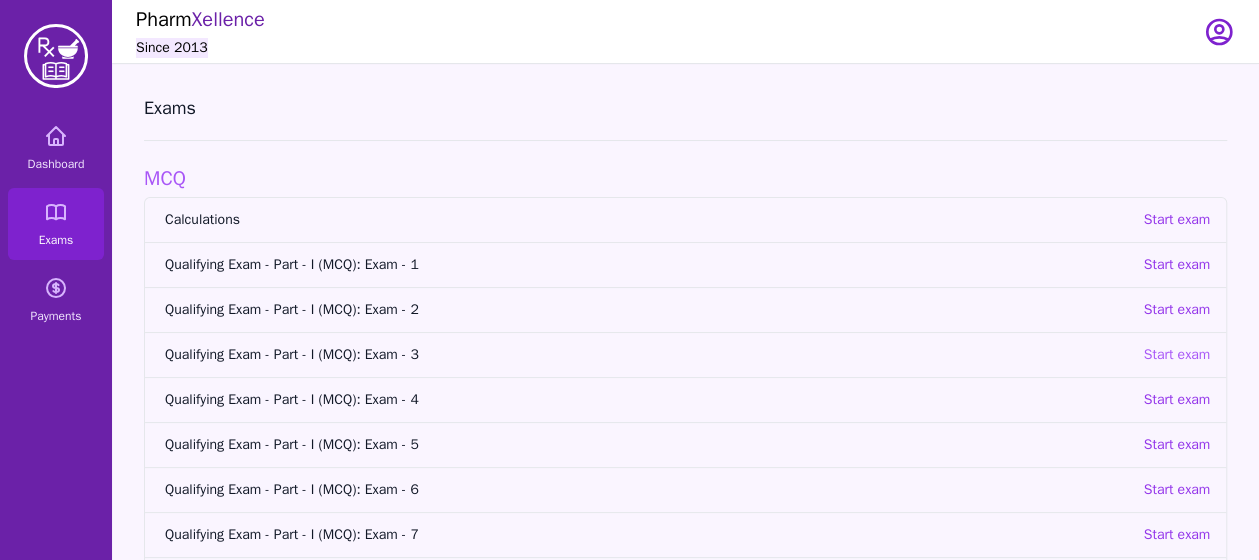 click on "Start exam" at bounding box center (1176, 355) 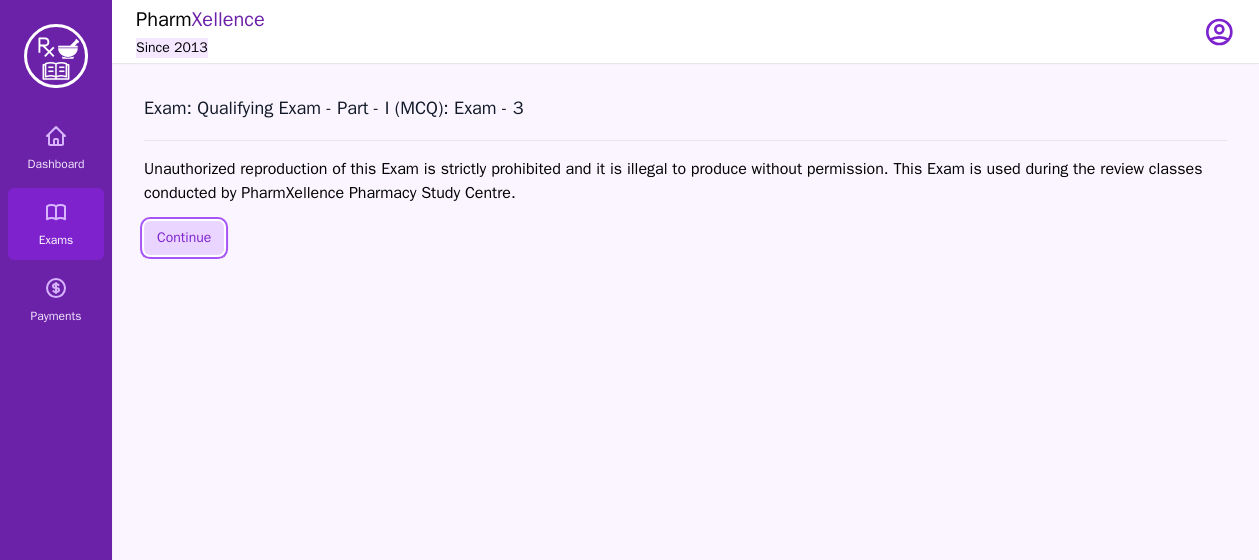 click on "Continue" at bounding box center (184, 238) 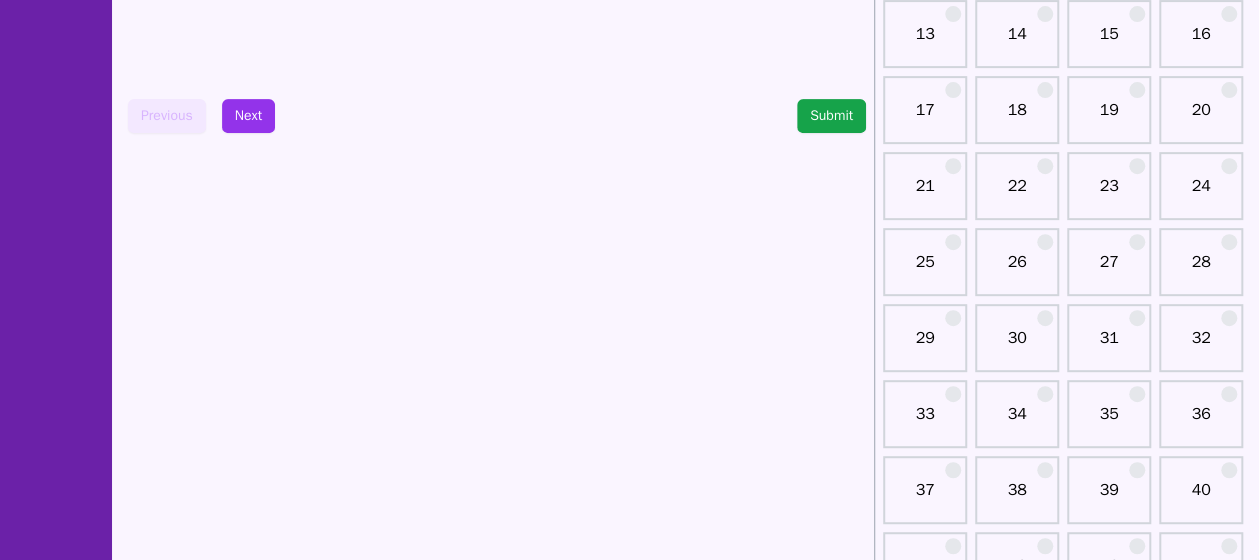 scroll, scrollTop: 383, scrollLeft: 0, axis: vertical 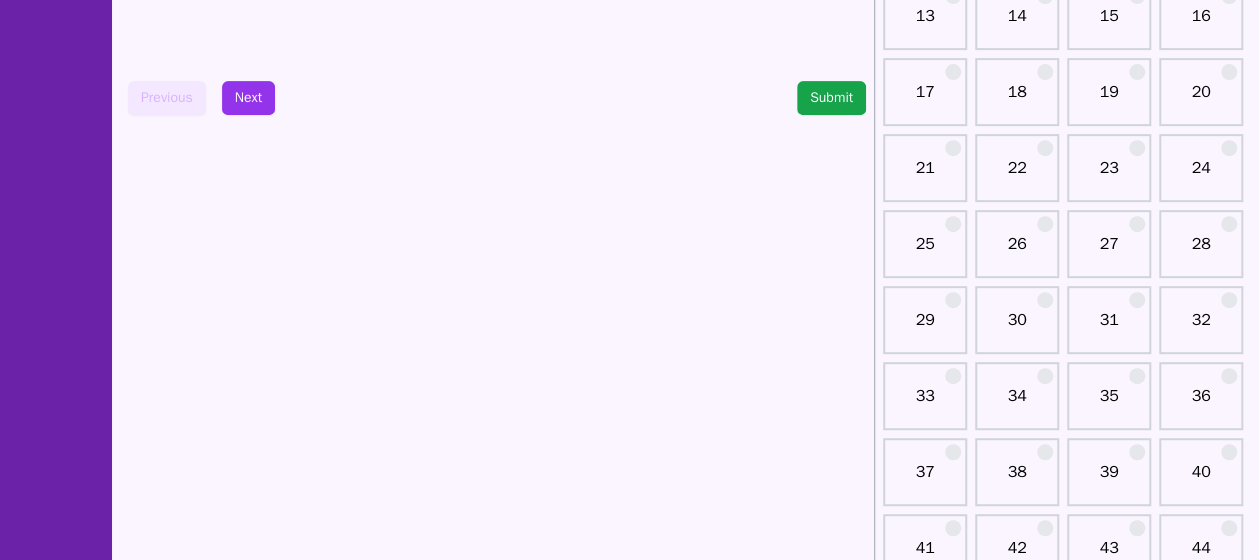 click on "34" at bounding box center (1017, 404) 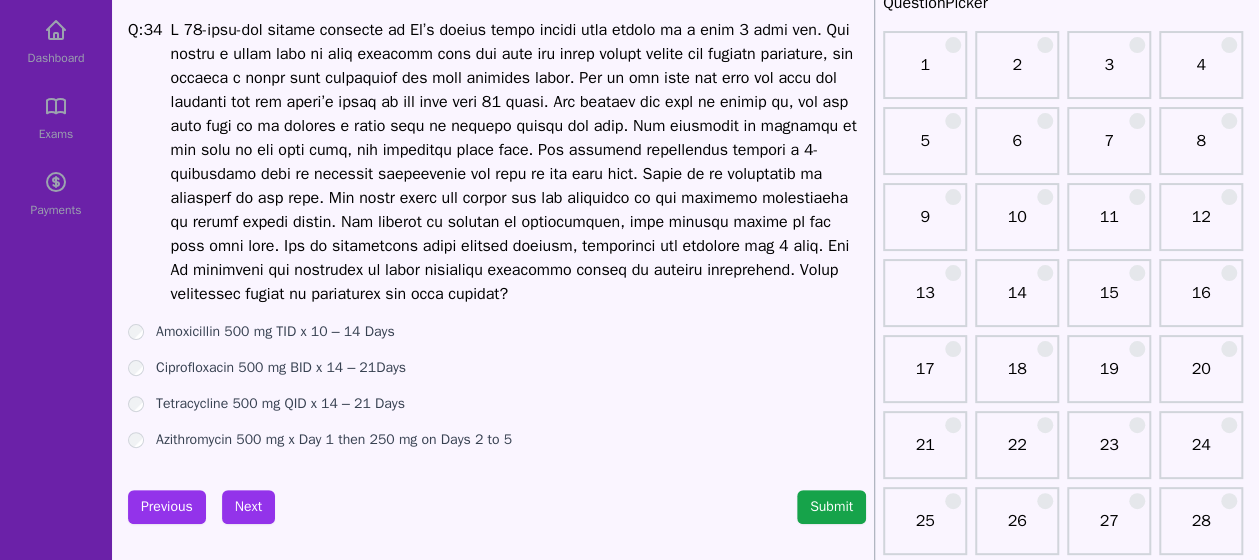 scroll, scrollTop: 107, scrollLeft: 0, axis: vertical 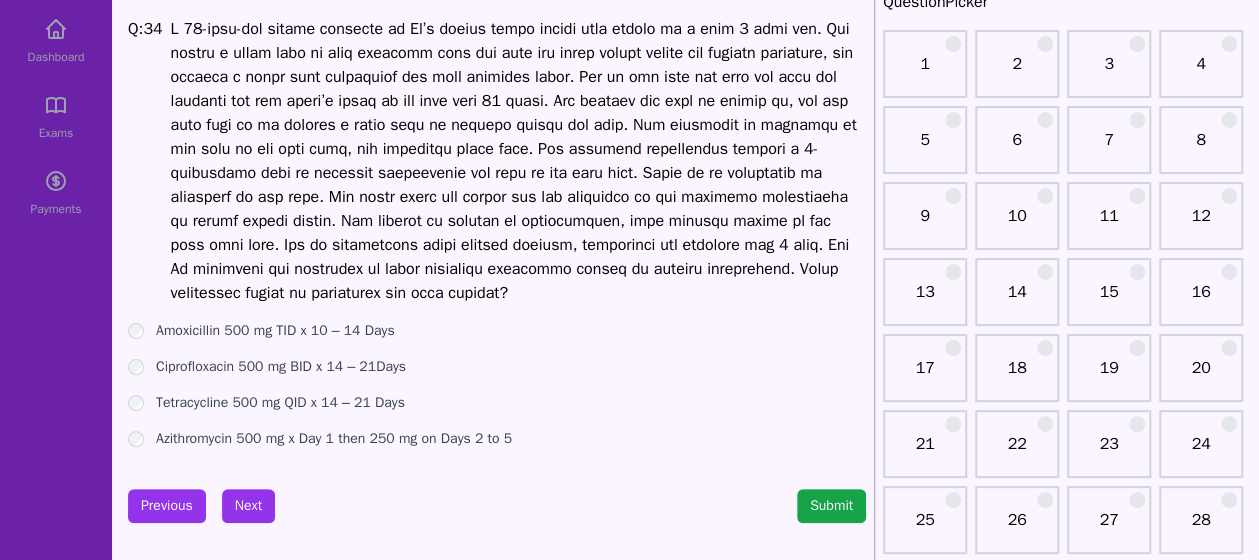 click on "Dashboard Exams Payments" at bounding box center (56, 117) 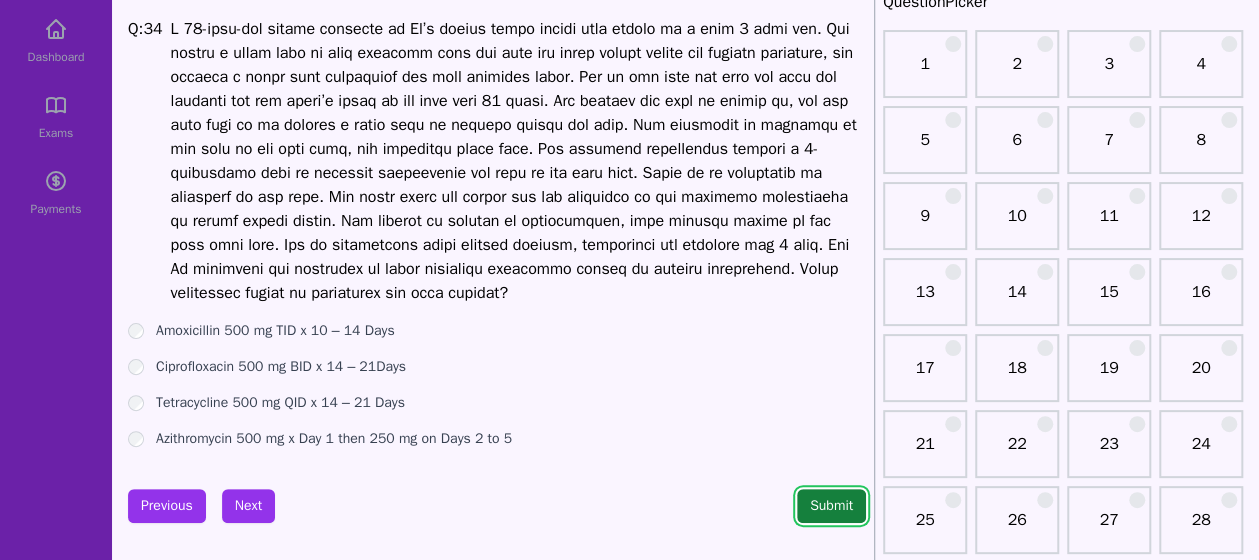 click on "Submit" at bounding box center (831, 506) 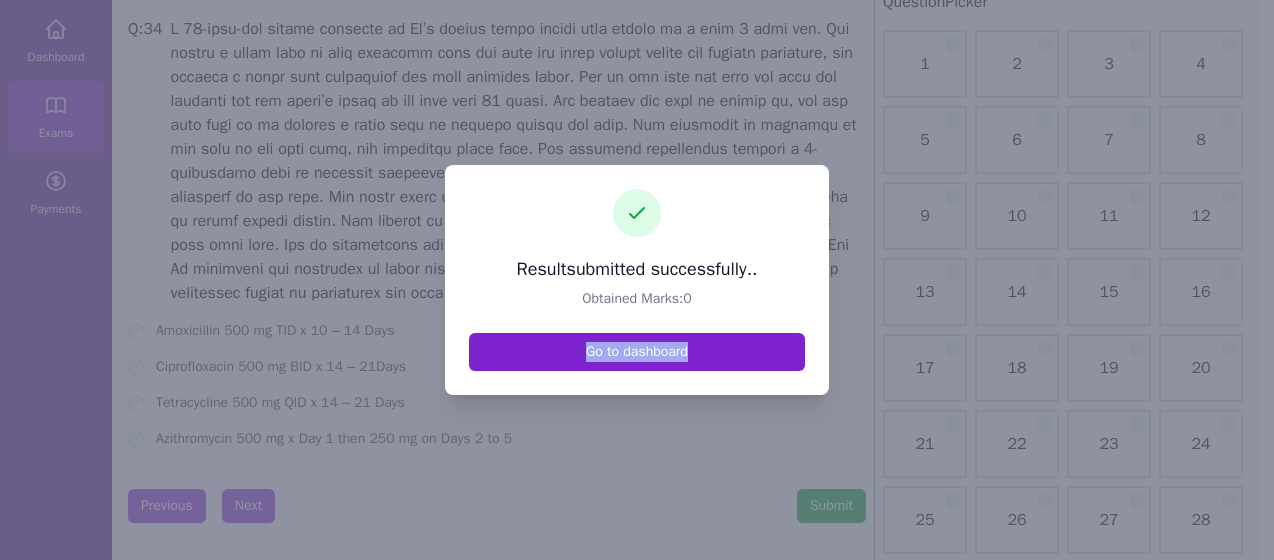 drag, startPoint x: 520, startPoint y: 377, endPoint x: 527, endPoint y: 349, distance: 28.86174 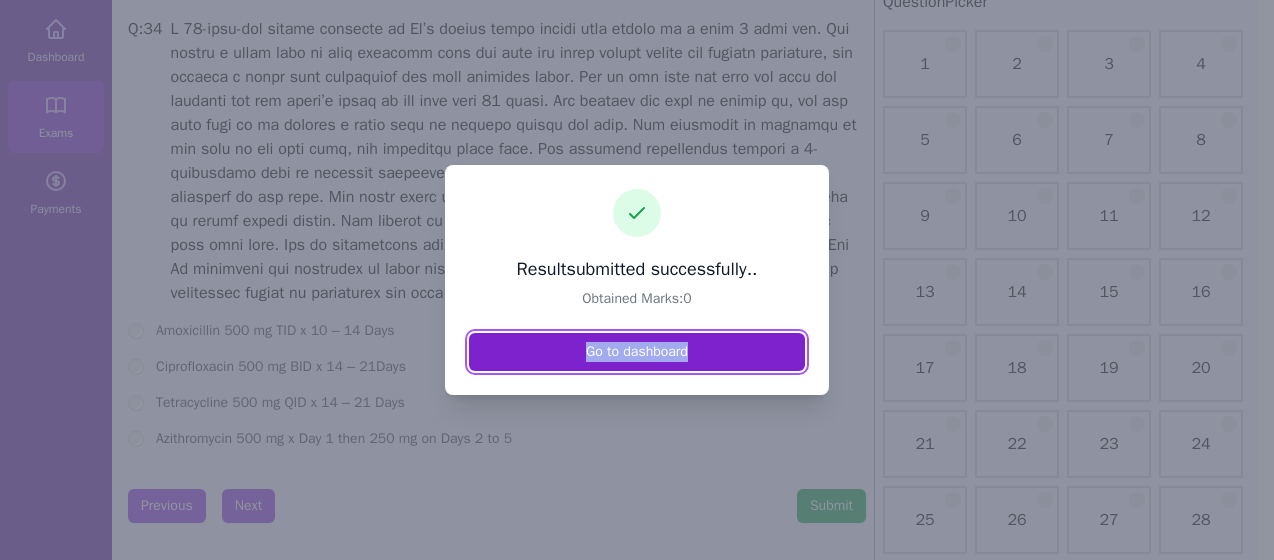 click on "Go to dashboard" at bounding box center (637, 352) 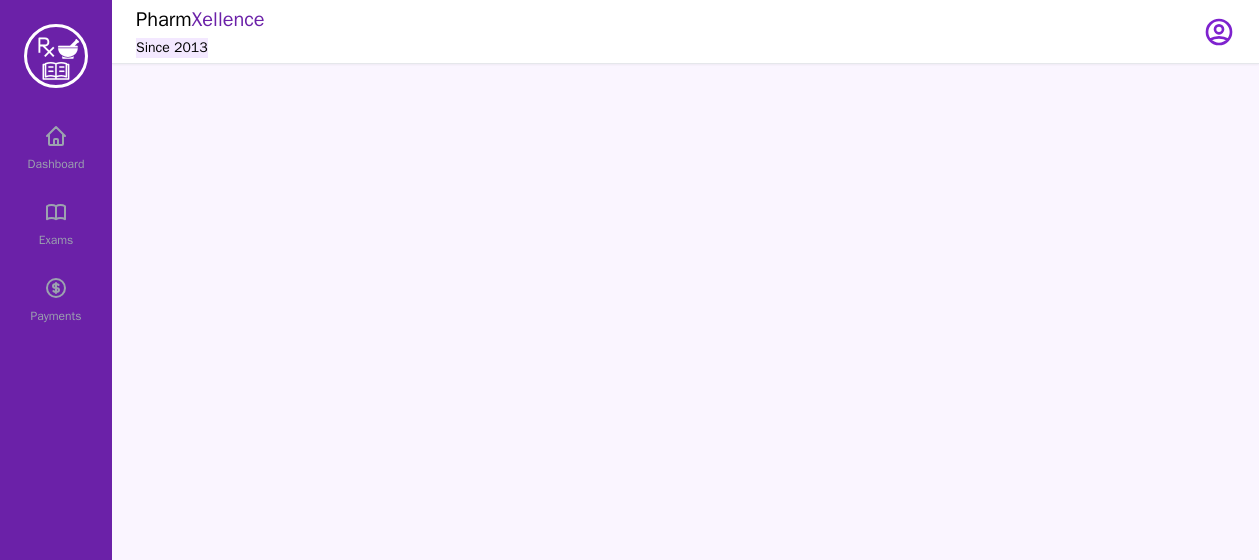 scroll, scrollTop: 0, scrollLeft: 0, axis: both 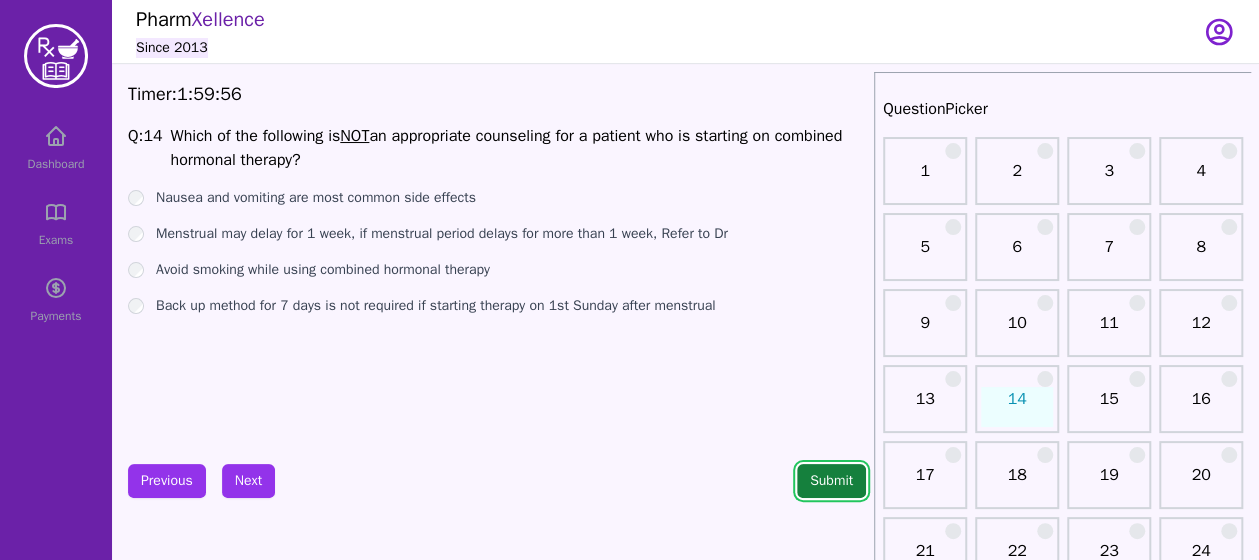 click on "Submit" at bounding box center (831, 481) 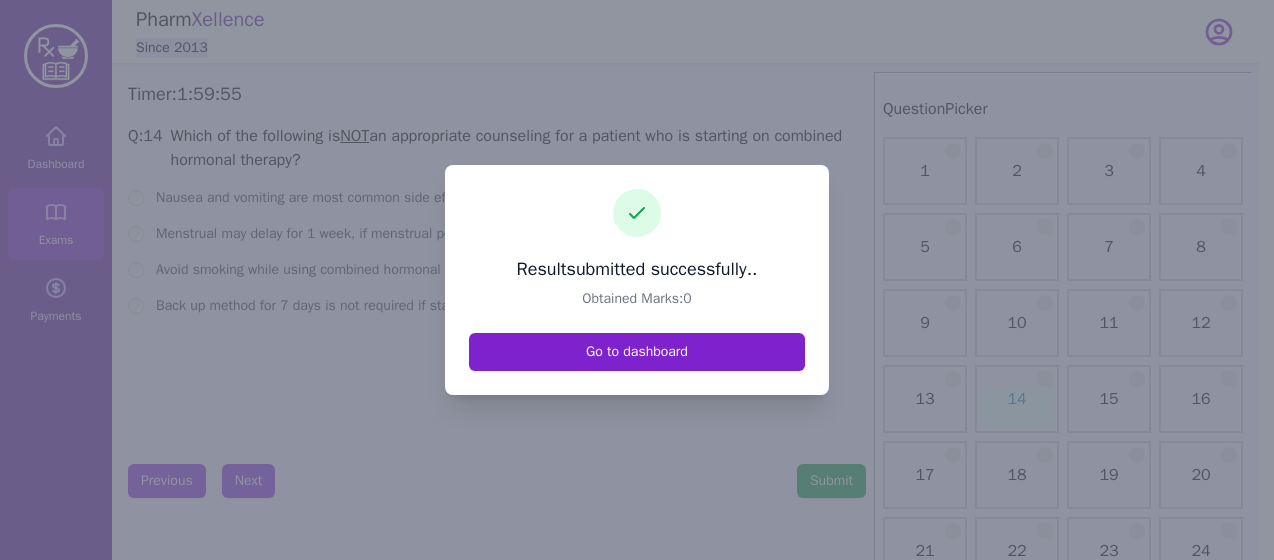click on "Go to dashboard" at bounding box center [637, 352] 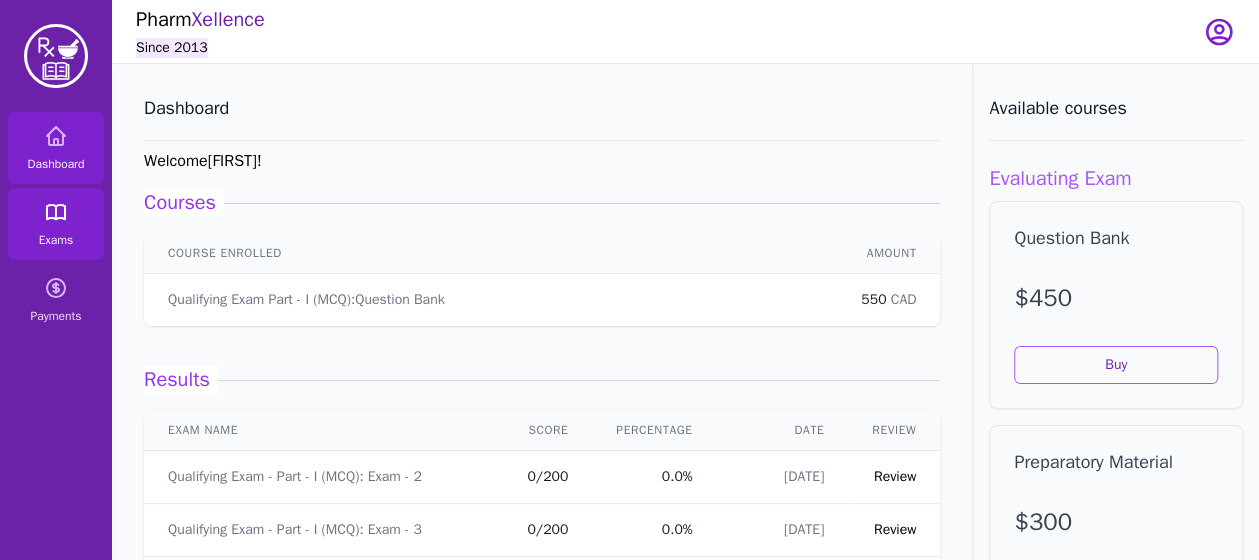 click on "Exams" at bounding box center [56, 224] 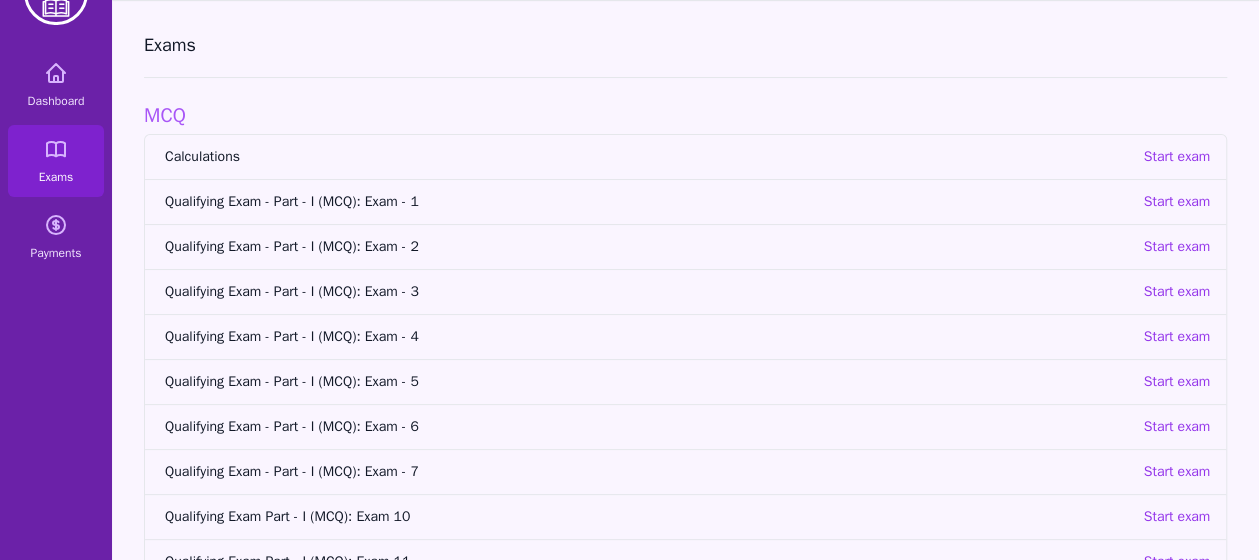 scroll, scrollTop: 0, scrollLeft: 0, axis: both 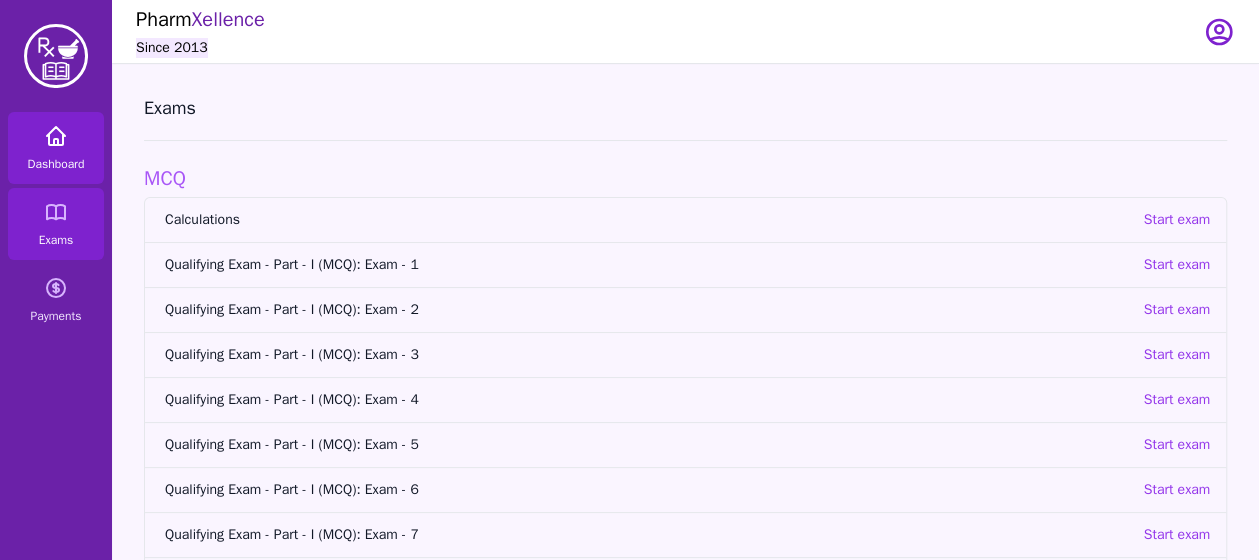 click on "Dashboard" at bounding box center (56, 148) 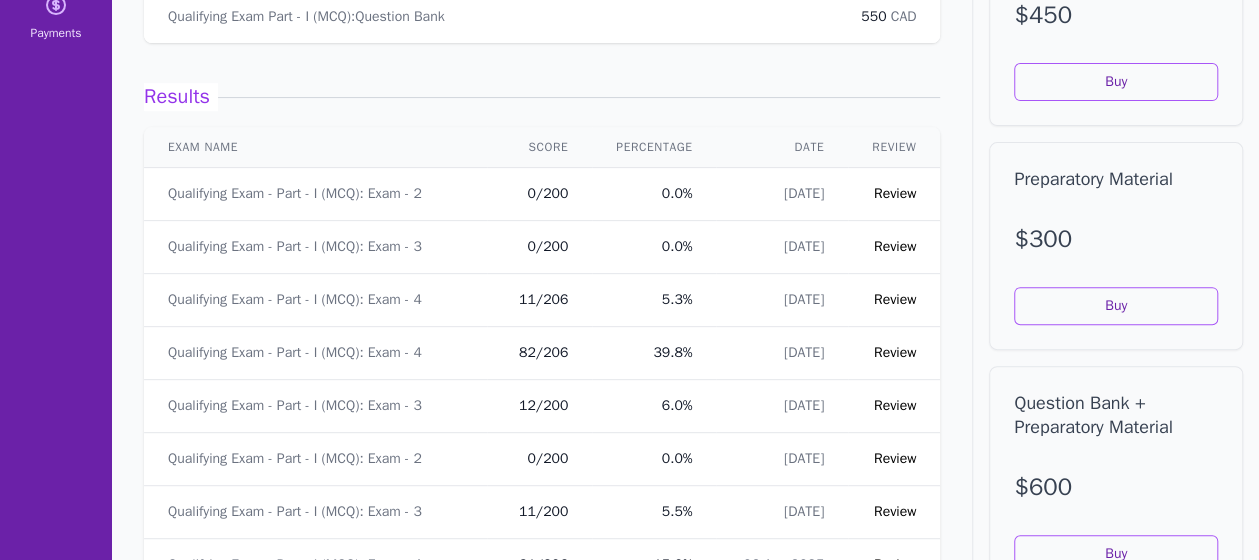 scroll, scrollTop: 286, scrollLeft: 0, axis: vertical 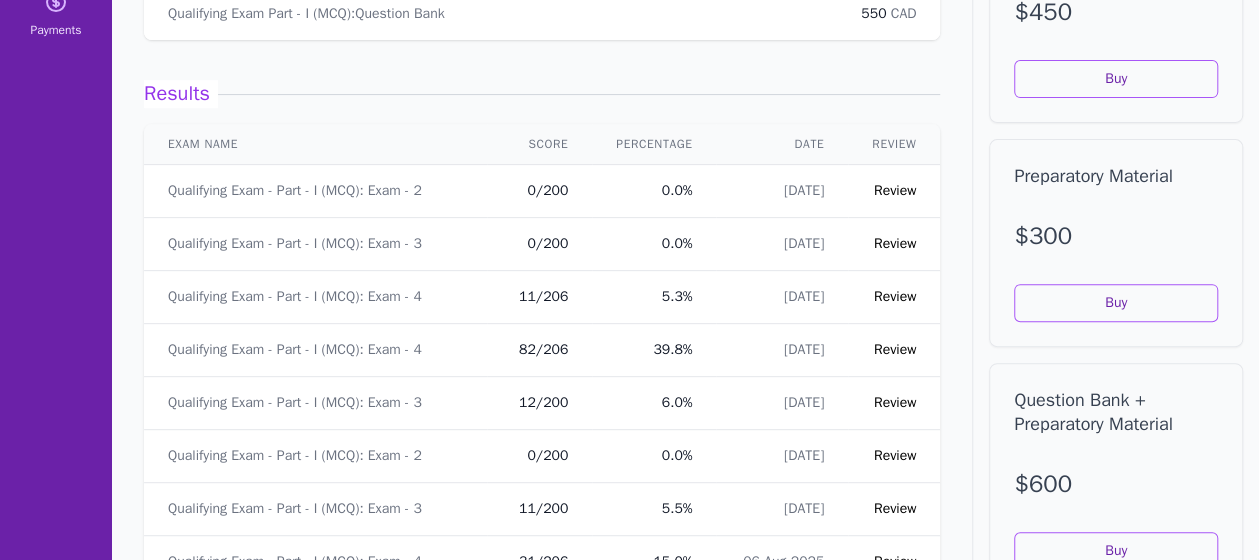 click on "Review" at bounding box center [895, 402] 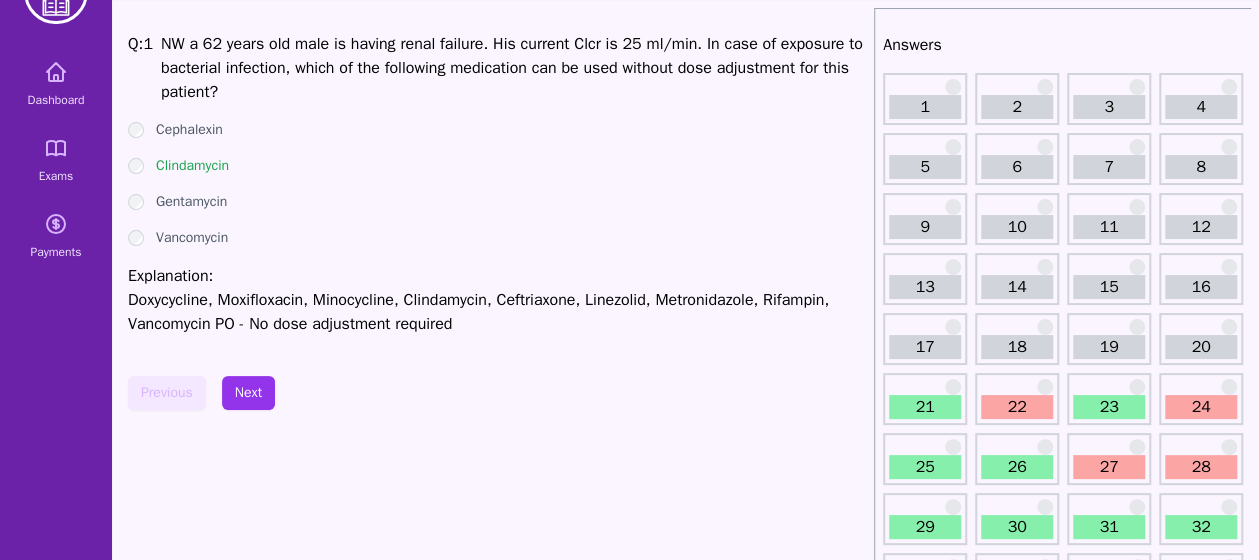 scroll, scrollTop: 286, scrollLeft: 0, axis: vertical 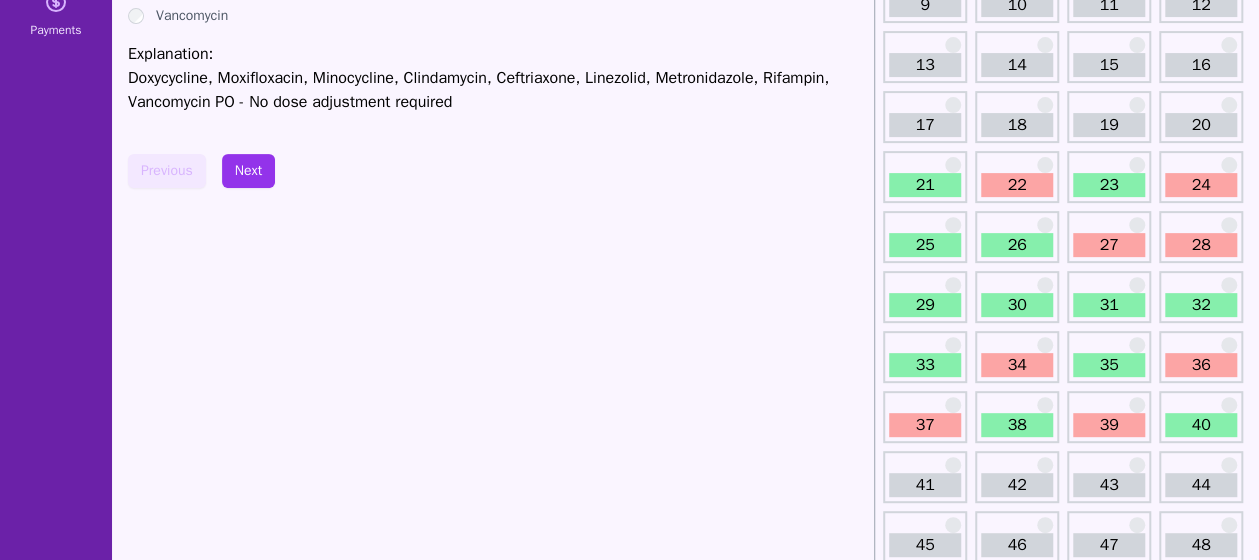 click on "34" at bounding box center [1017, 365] 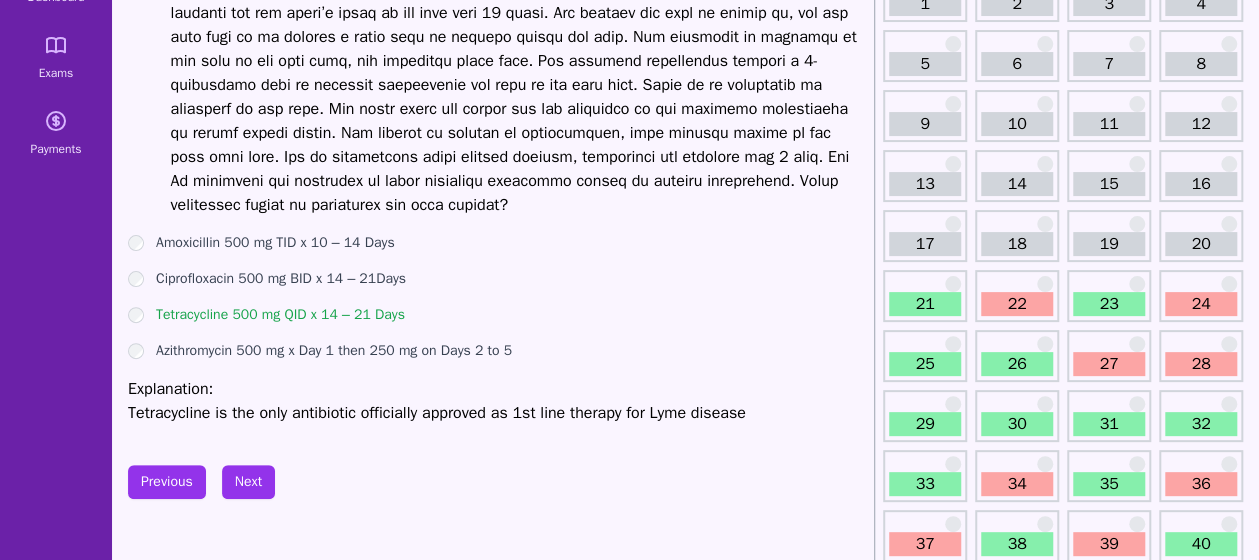 scroll, scrollTop: 169, scrollLeft: 0, axis: vertical 